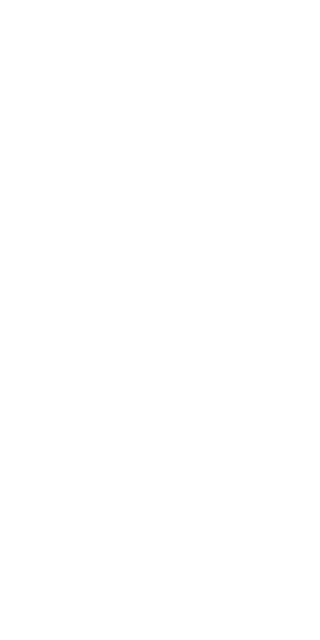 scroll, scrollTop: 0, scrollLeft: 0, axis: both 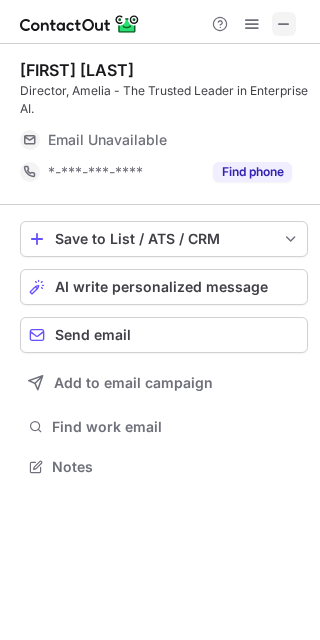 type 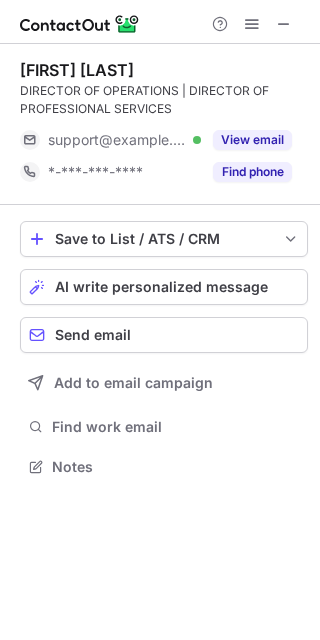 scroll, scrollTop: 0, scrollLeft: 0, axis: both 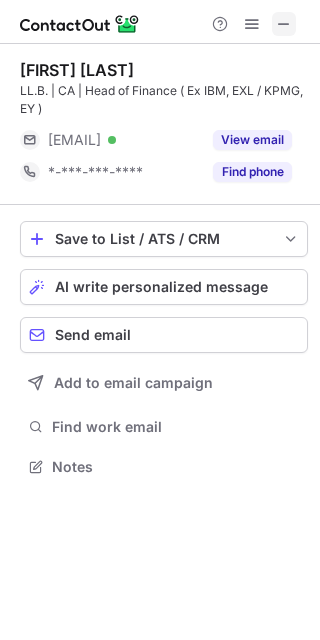 click at bounding box center (284, 24) 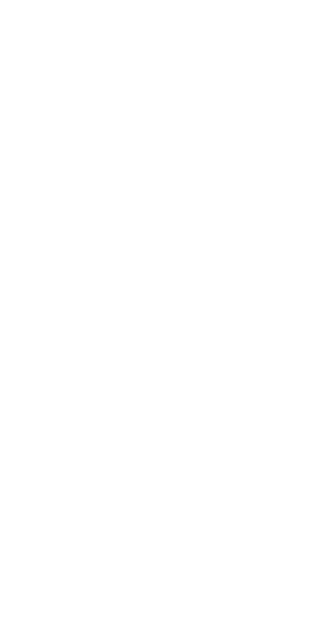 scroll, scrollTop: 0, scrollLeft: 0, axis: both 